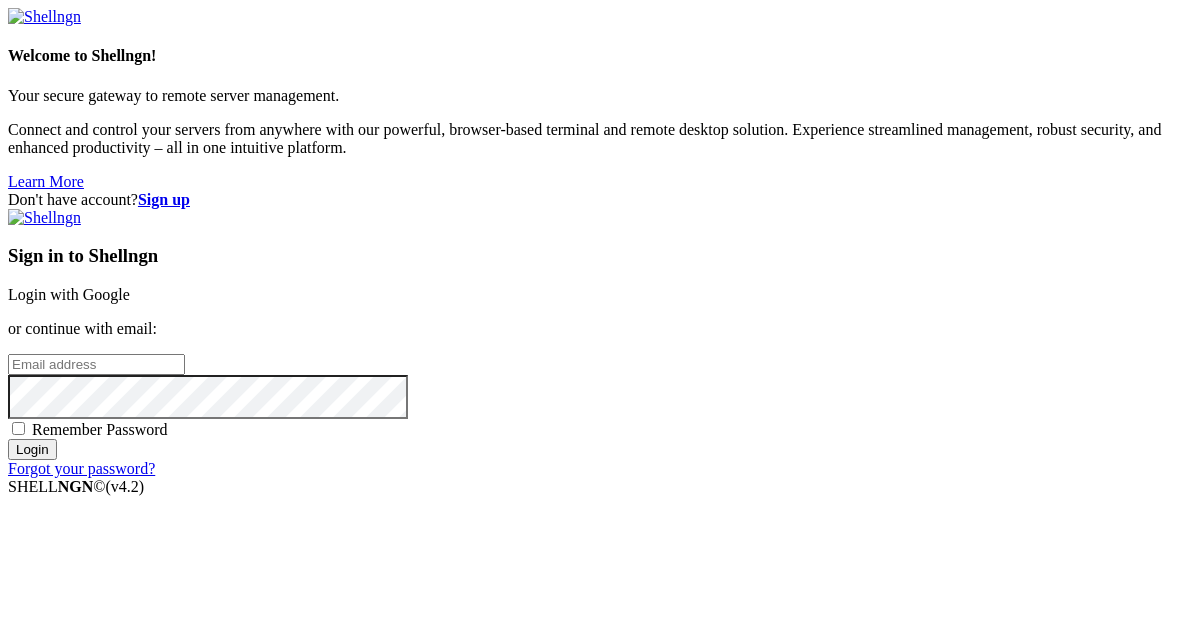 scroll, scrollTop: 0, scrollLeft: 0, axis: both 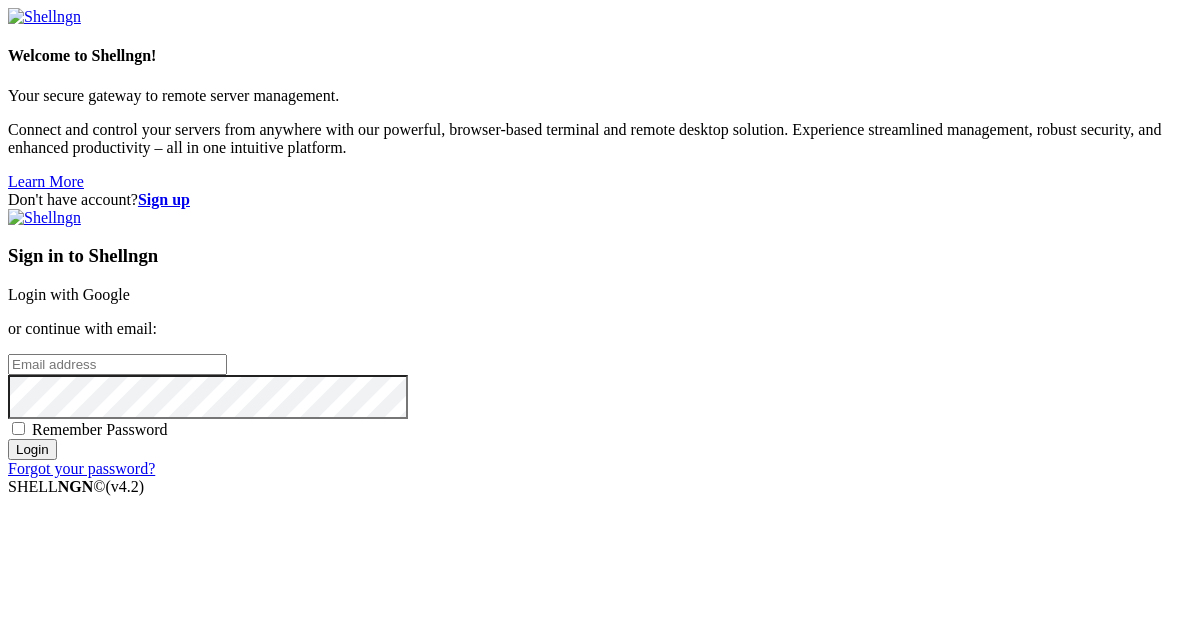 click at bounding box center [8, 363] 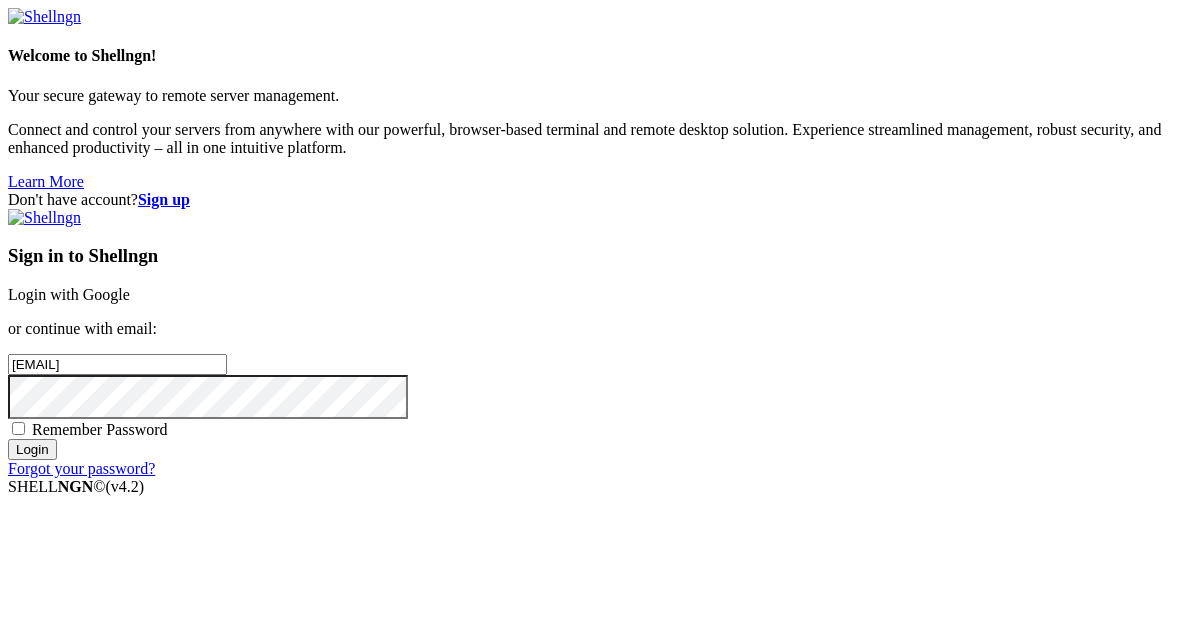 click on "Login" at bounding box center (32, 449) 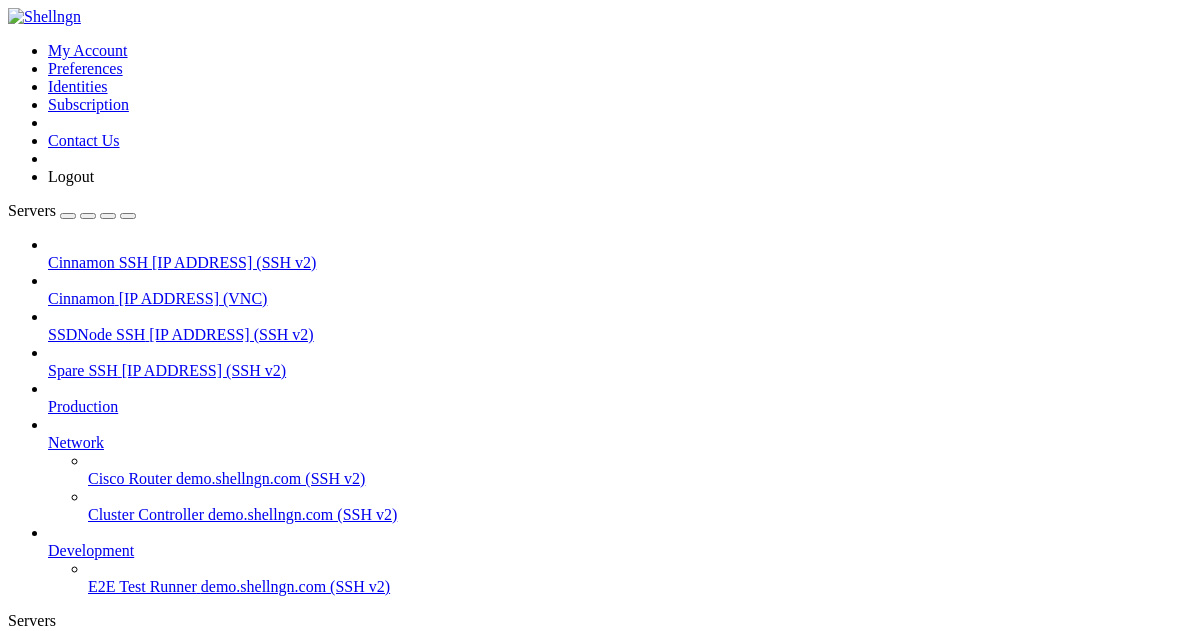 click on "Cinnamon" at bounding box center [81, 298] 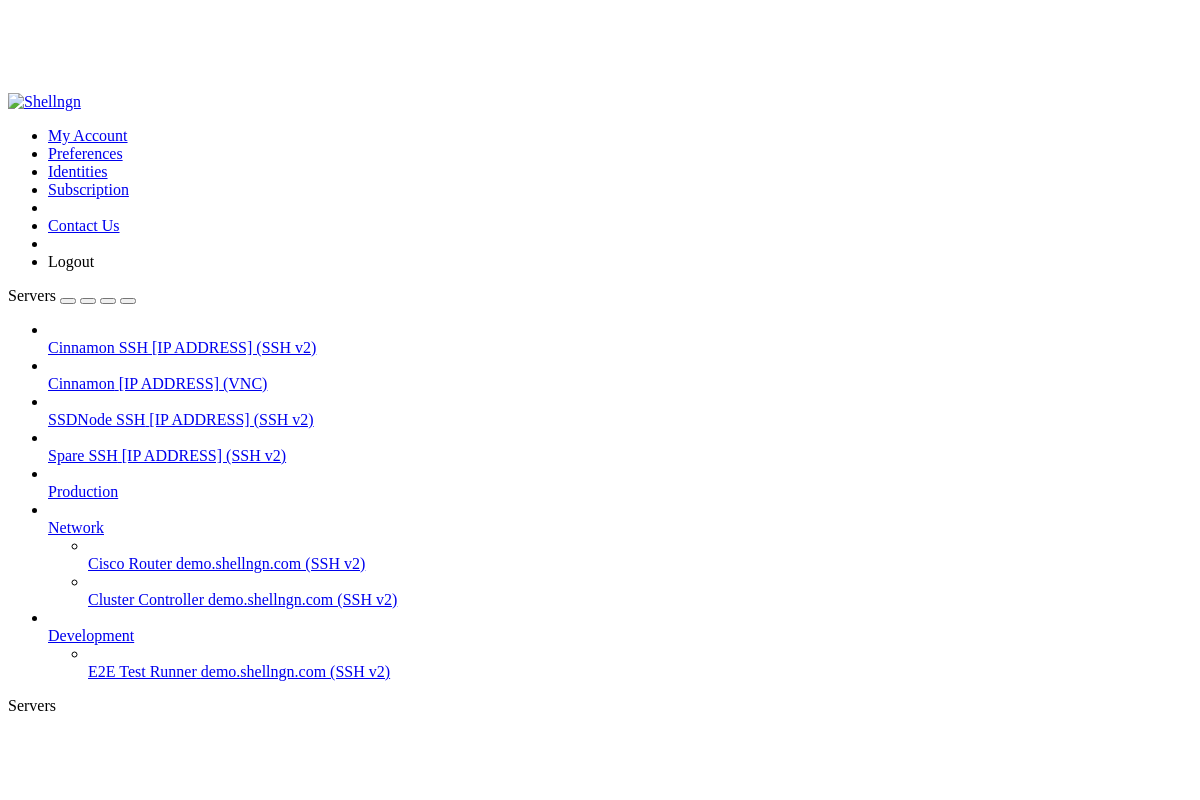 scroll, scrollTop: 0, scrollLeft: 0, axis: both 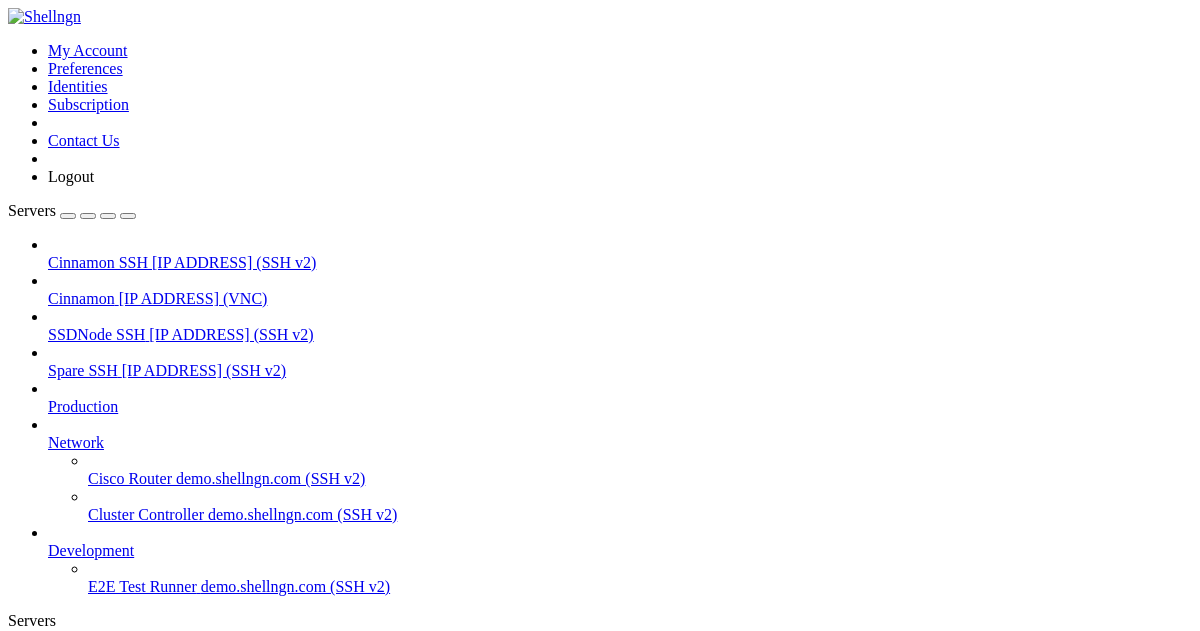 click on "" at bounding box center (261, 832) 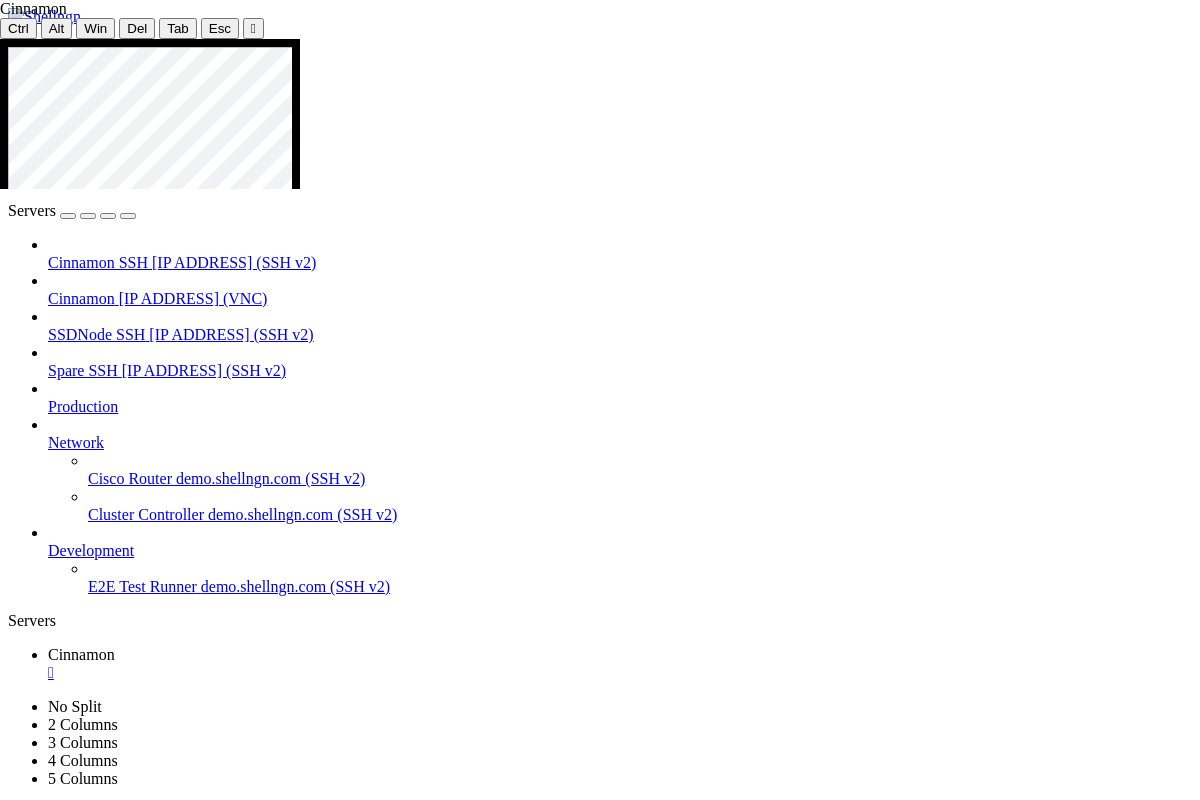 click at bounding box center [608, 1222] 